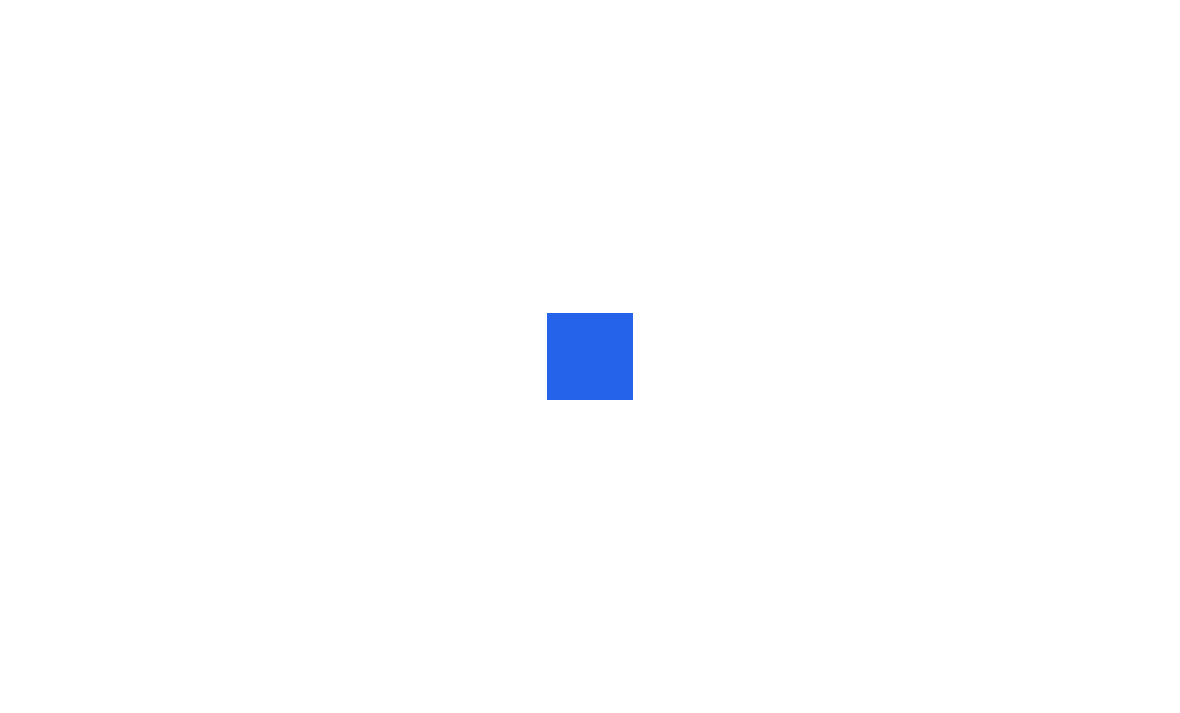 scroll, scrollTop: 0, scrollLeft: 0, axis: both 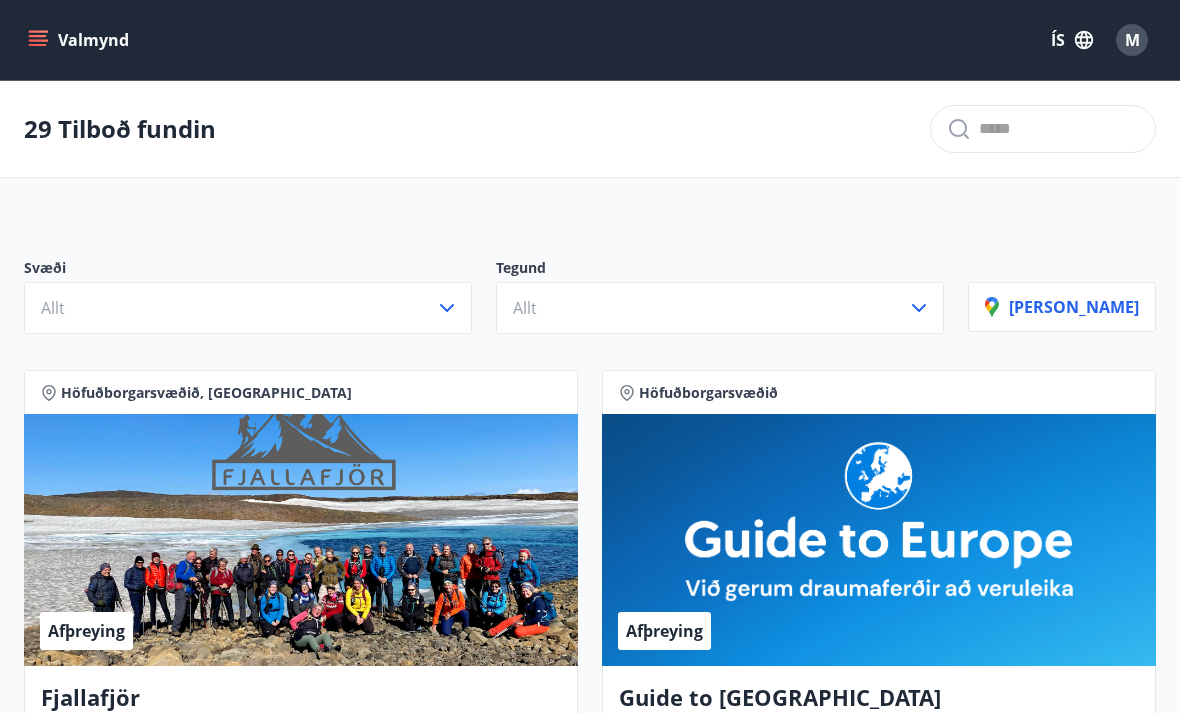 click 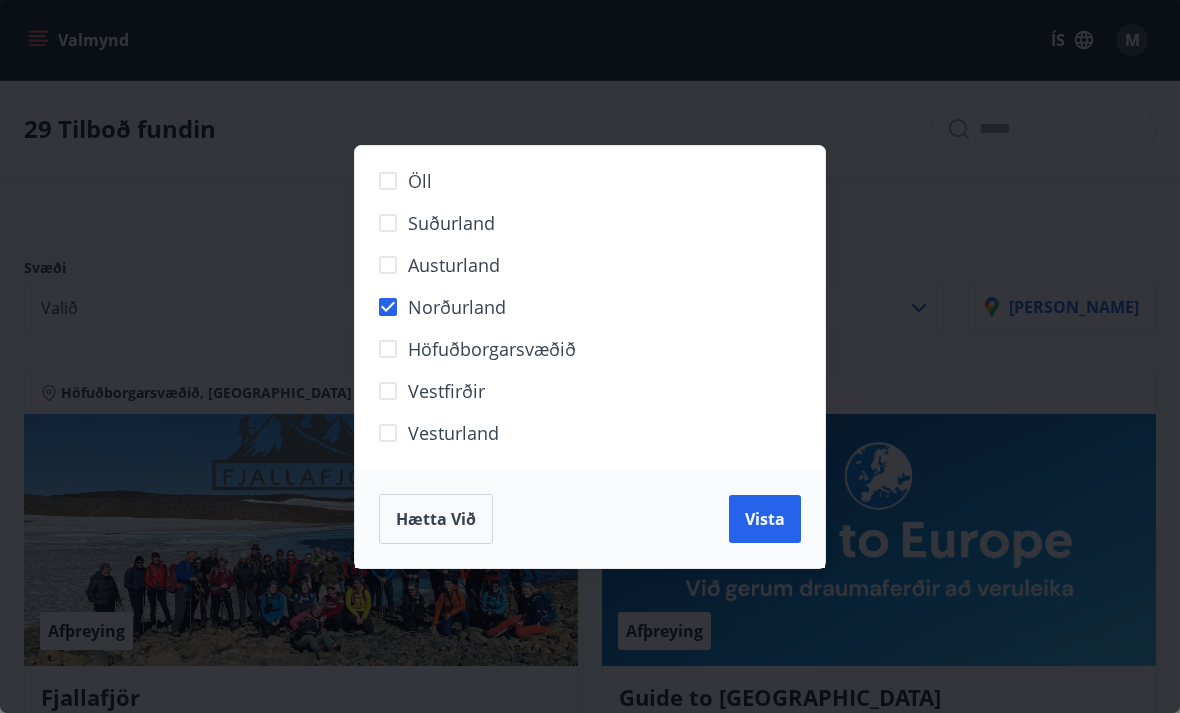 click on "Vista" at bounding box center (765, 519) 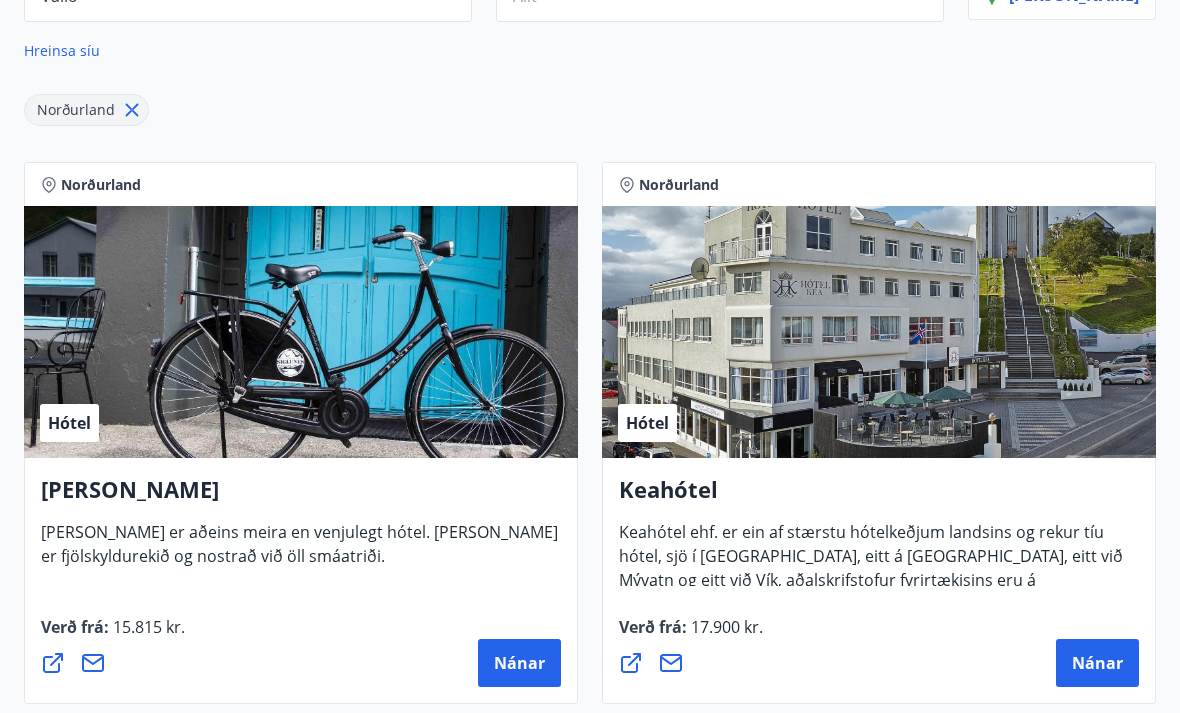 scroll, scrollTop: 330, scrollLeft: 0, axis: vertical 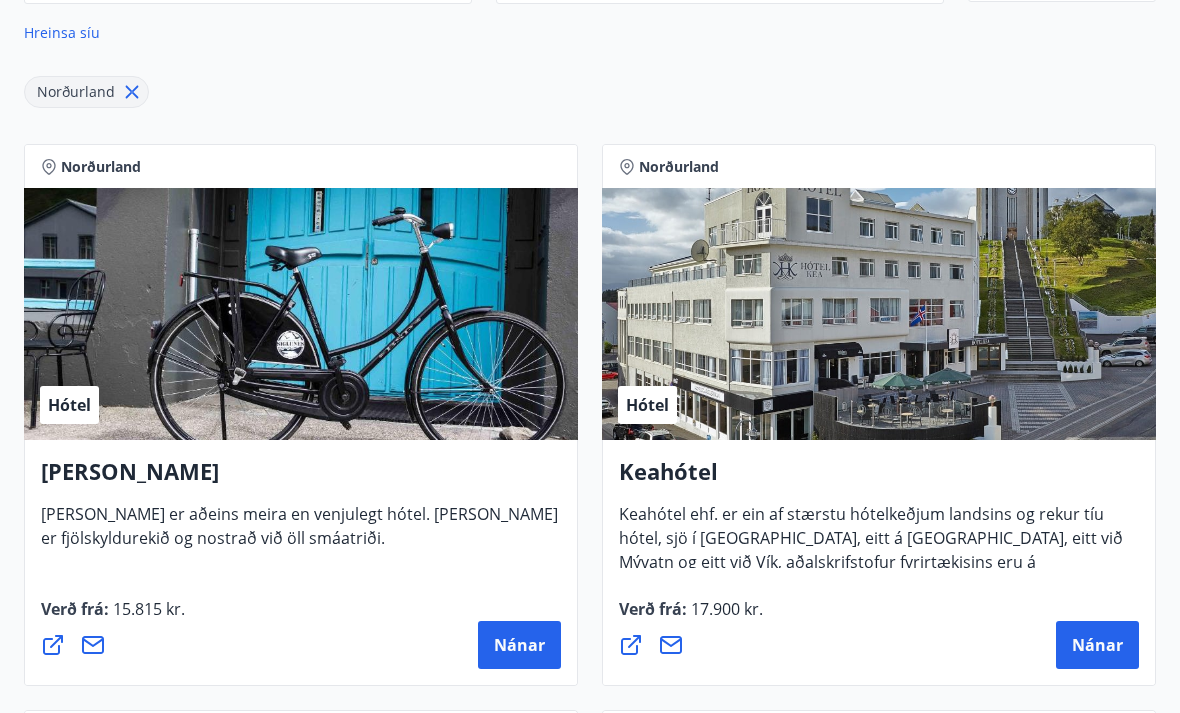 click on "Nánar" at bounding box center (1097, 645) 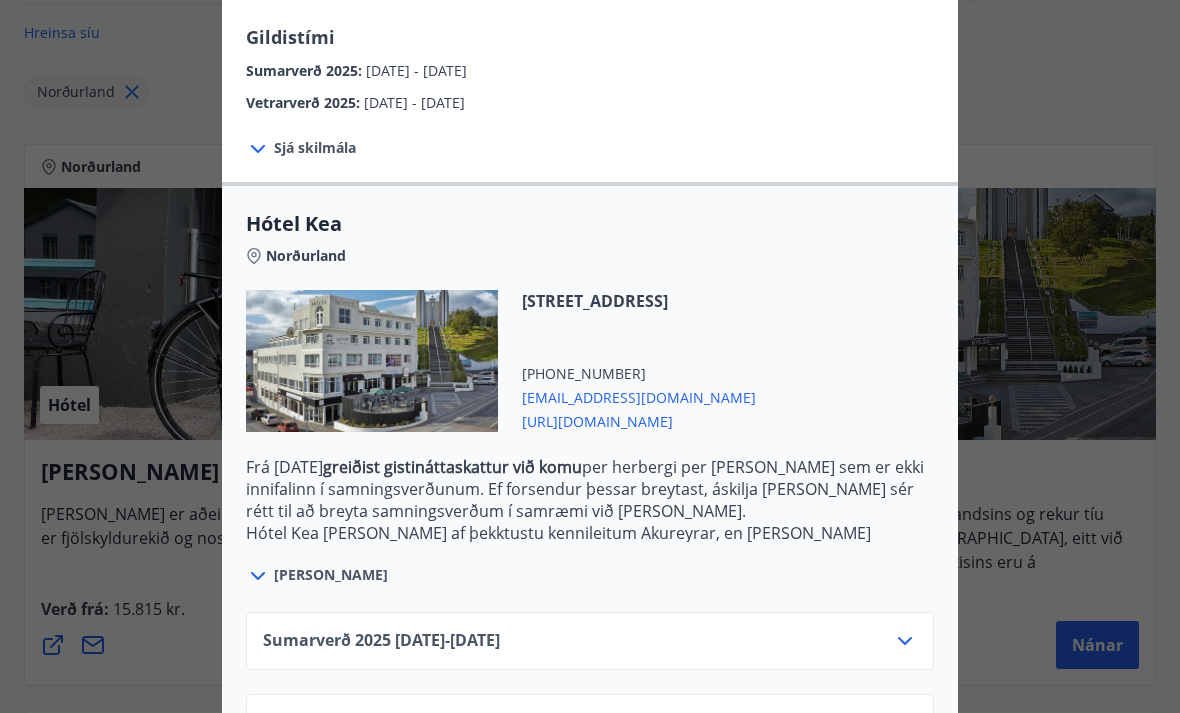 scroll, scrollTop: 349, scrollLeft: 0, axis: vertical 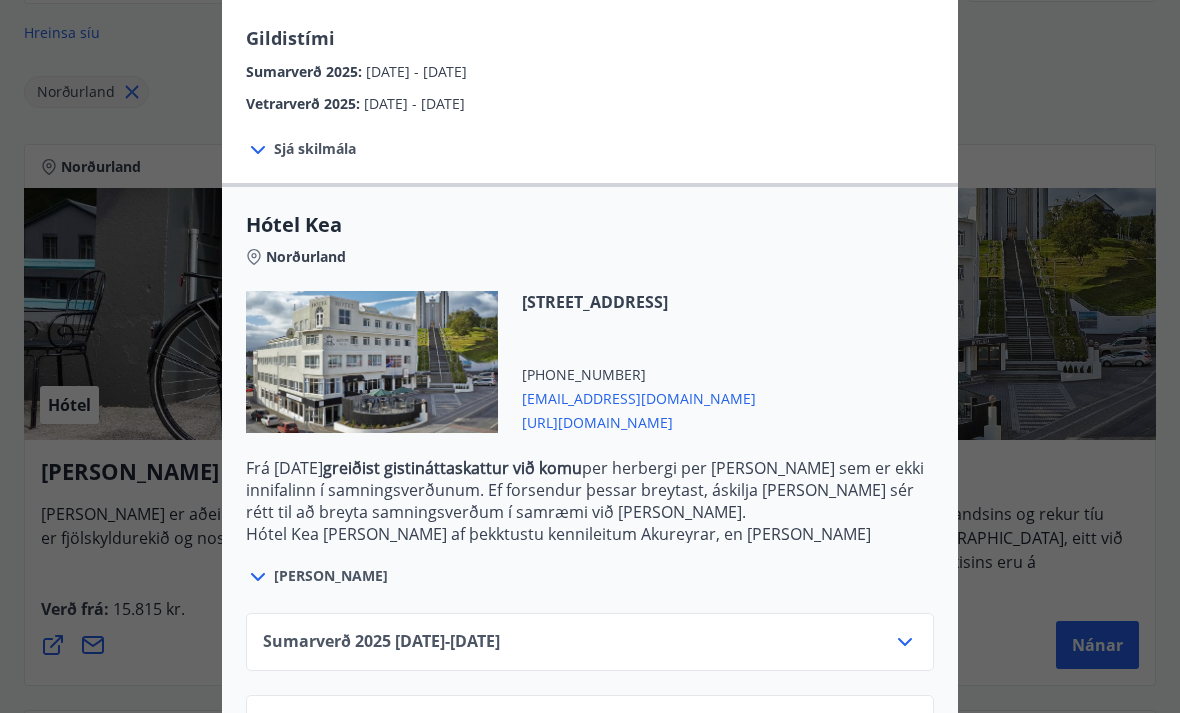 click 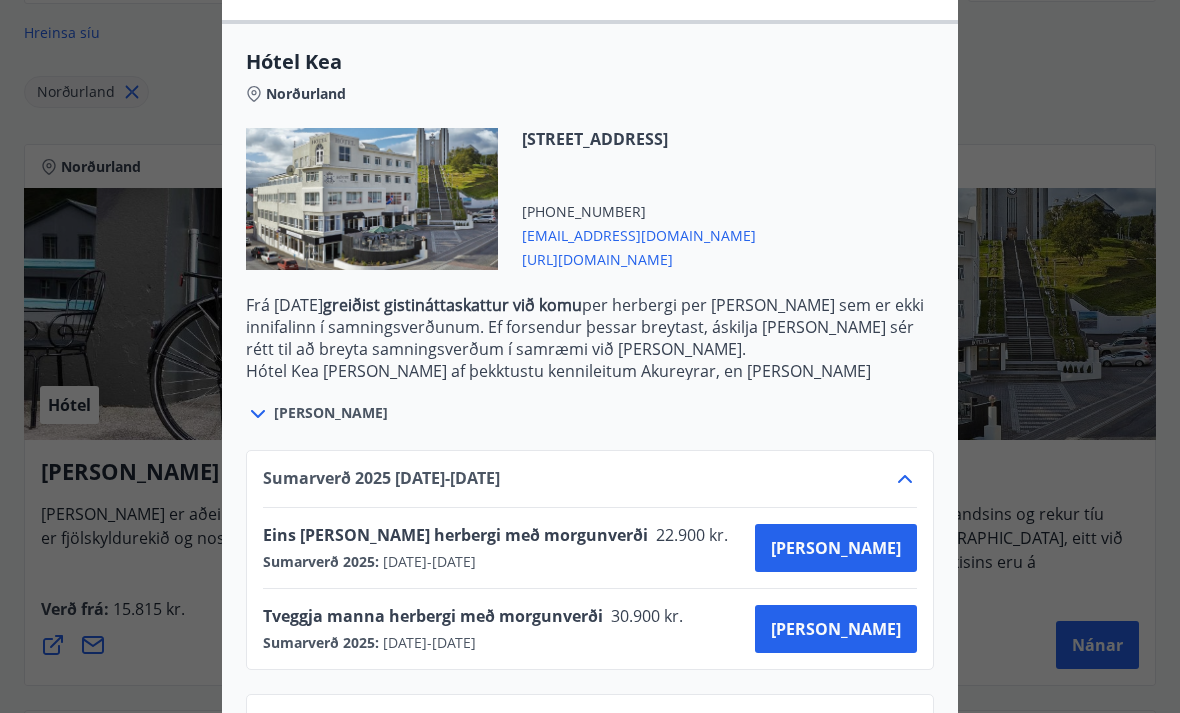 scroll, scrollTop: 511, scrollLeft: 0, axis: vertical 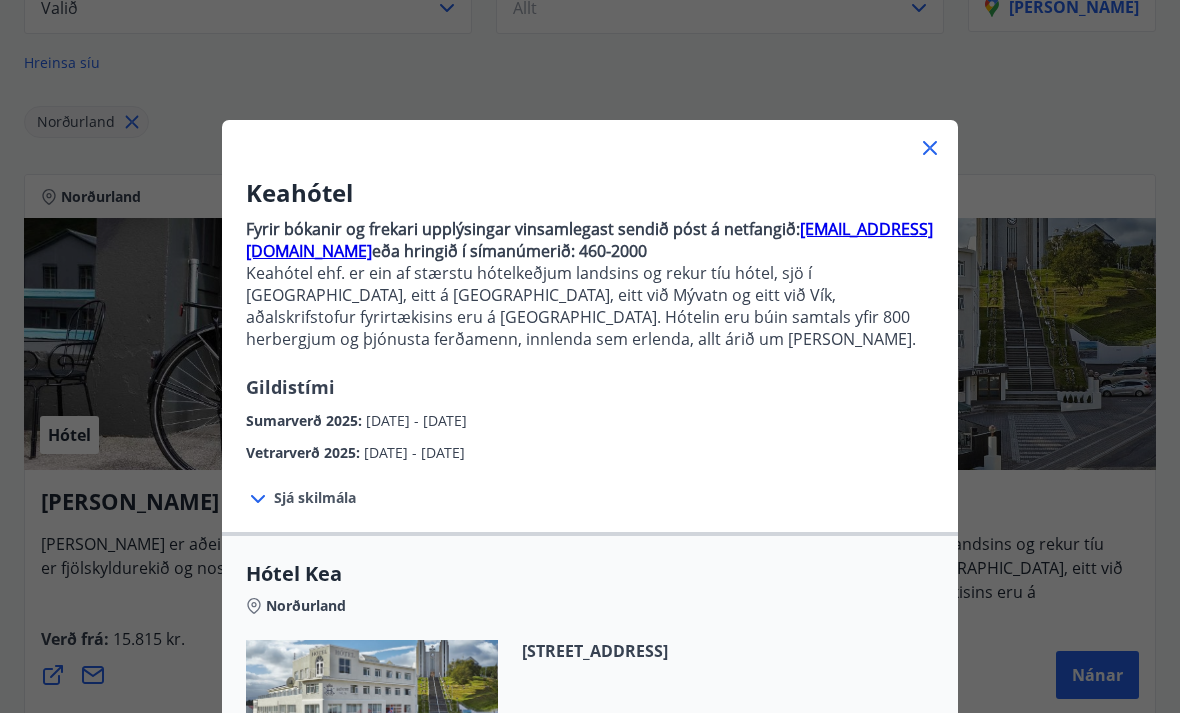 click 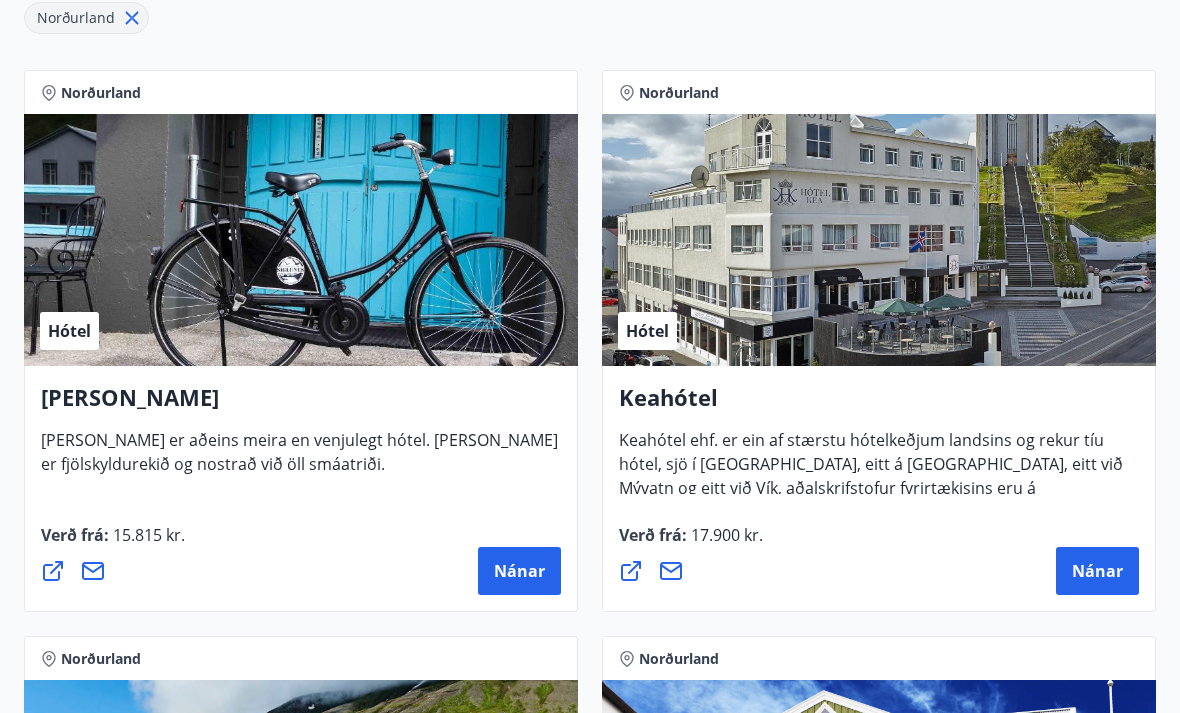 scroll, scrollTop: 407, scrollLeft: 0, axis: vertical 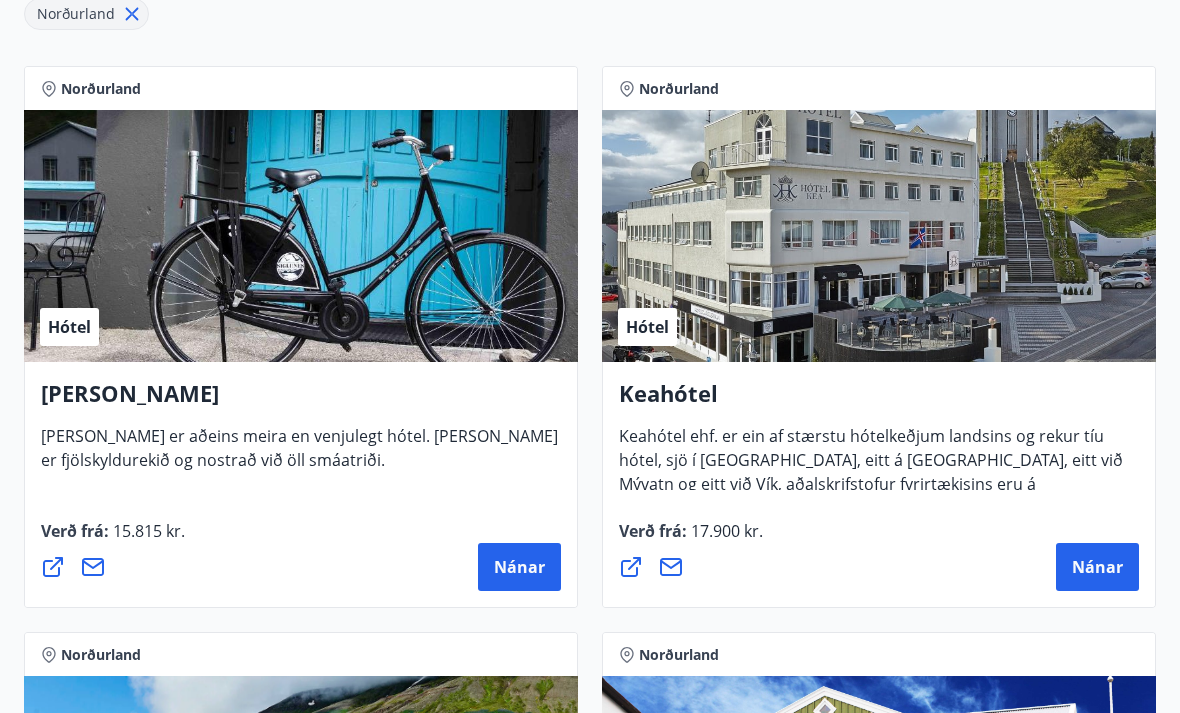 click on "Nánar" at bounding box center [519, 568] 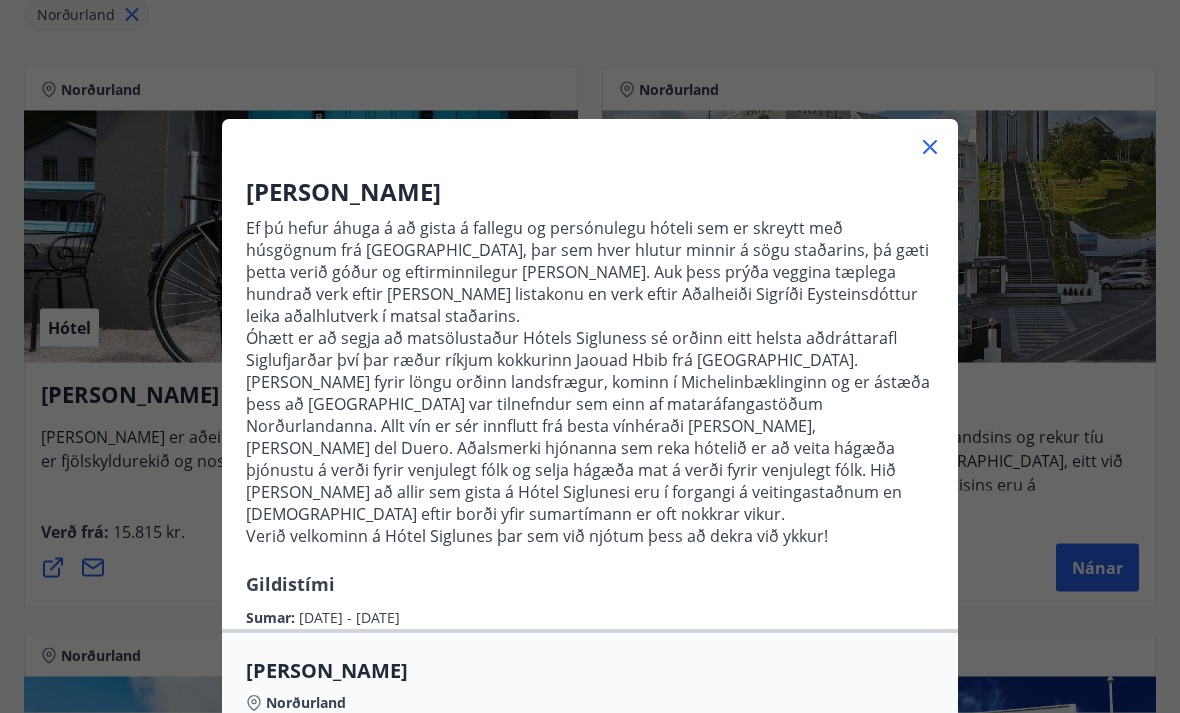 scroll, scrollTop: 408, scrollLeft: 0, axis: vertical 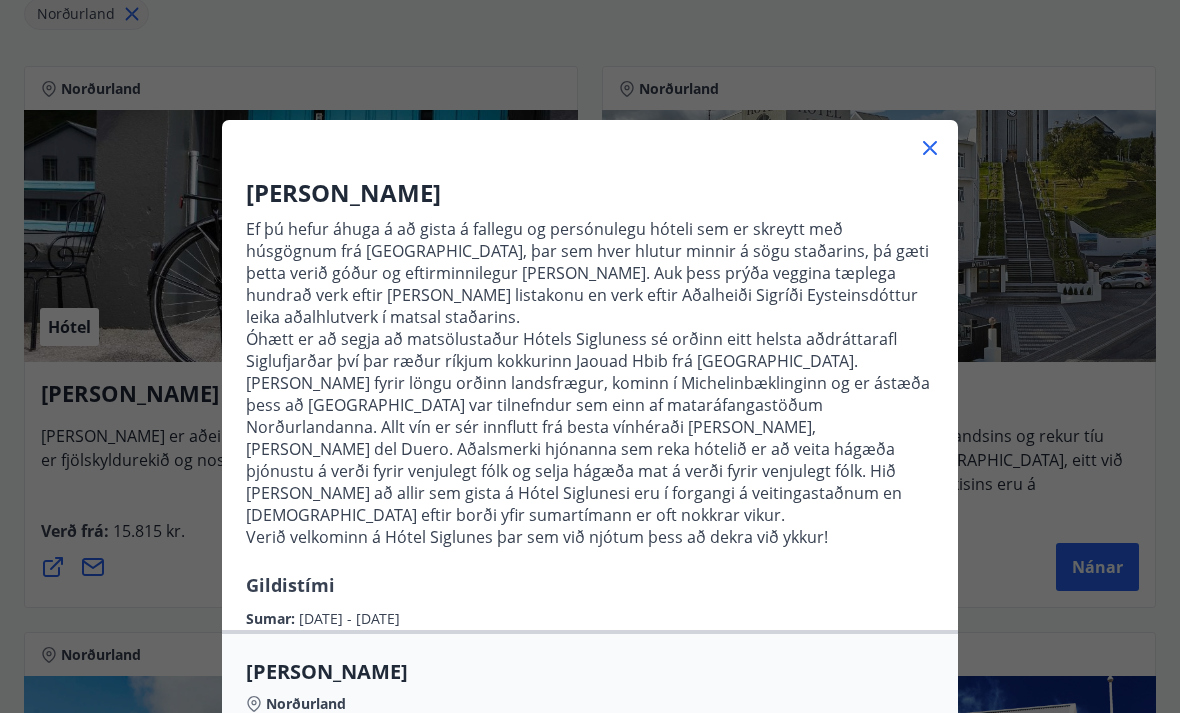 click 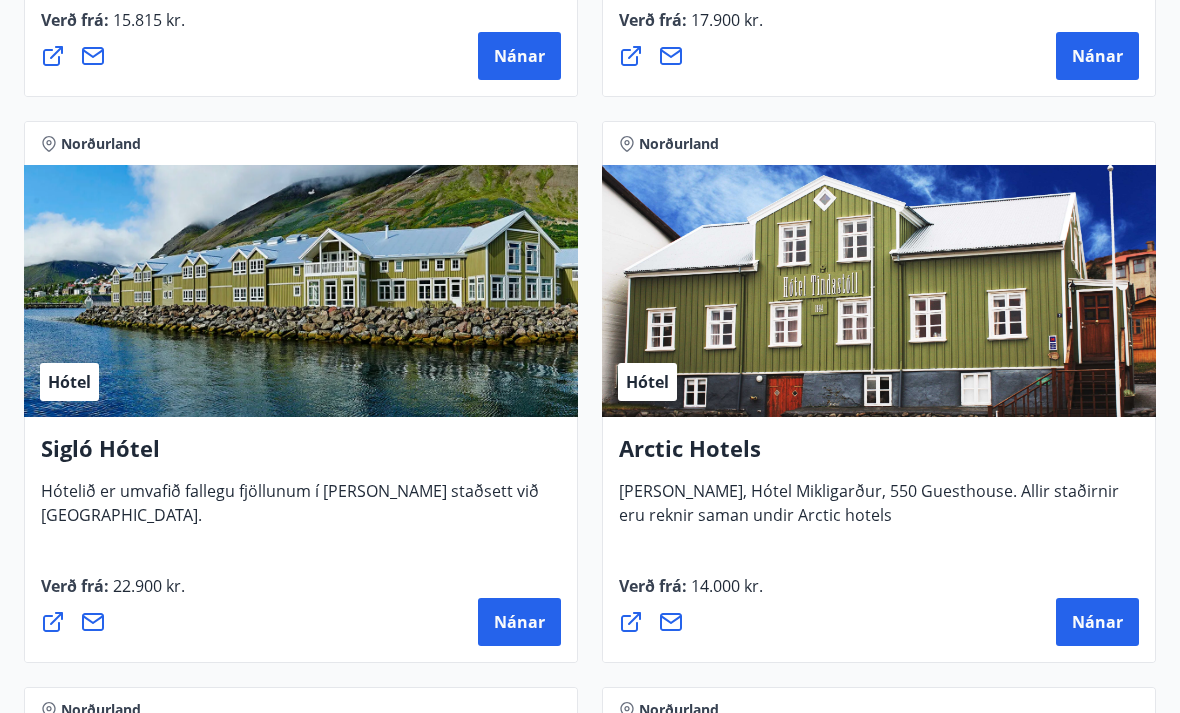 scroll, scrollTop: 921, scrollLeft: 0, axis: vertical 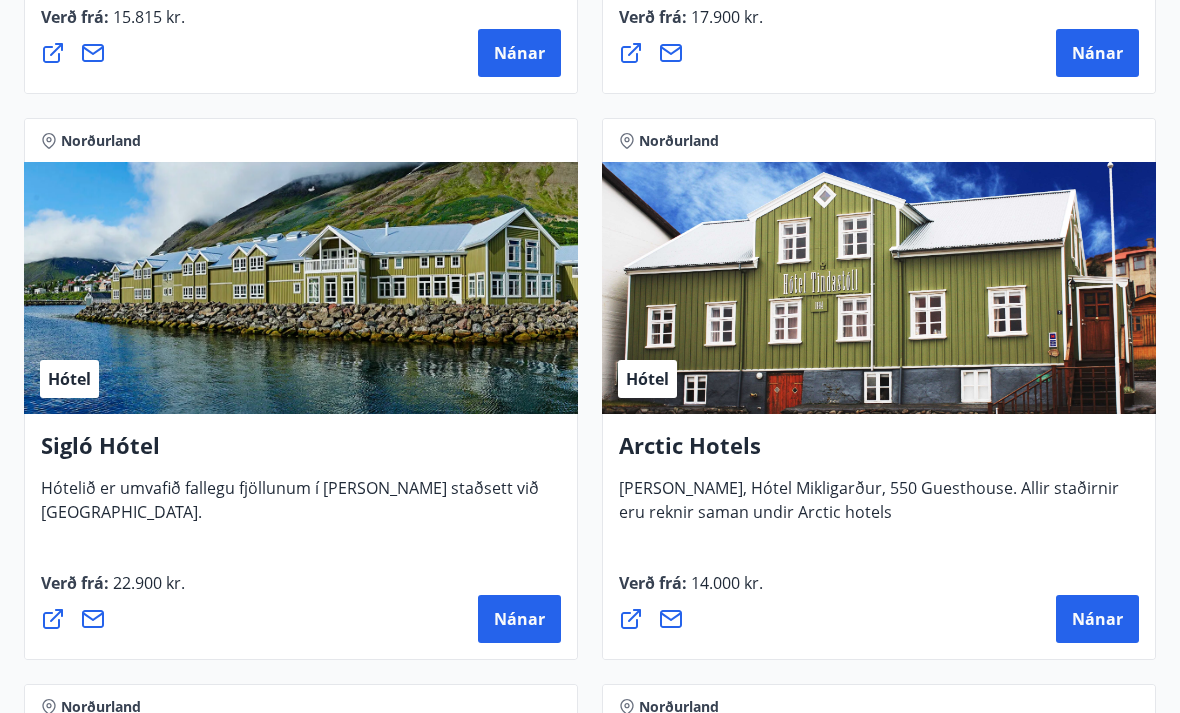click on "Nánar" at bounding box center [519, 620] 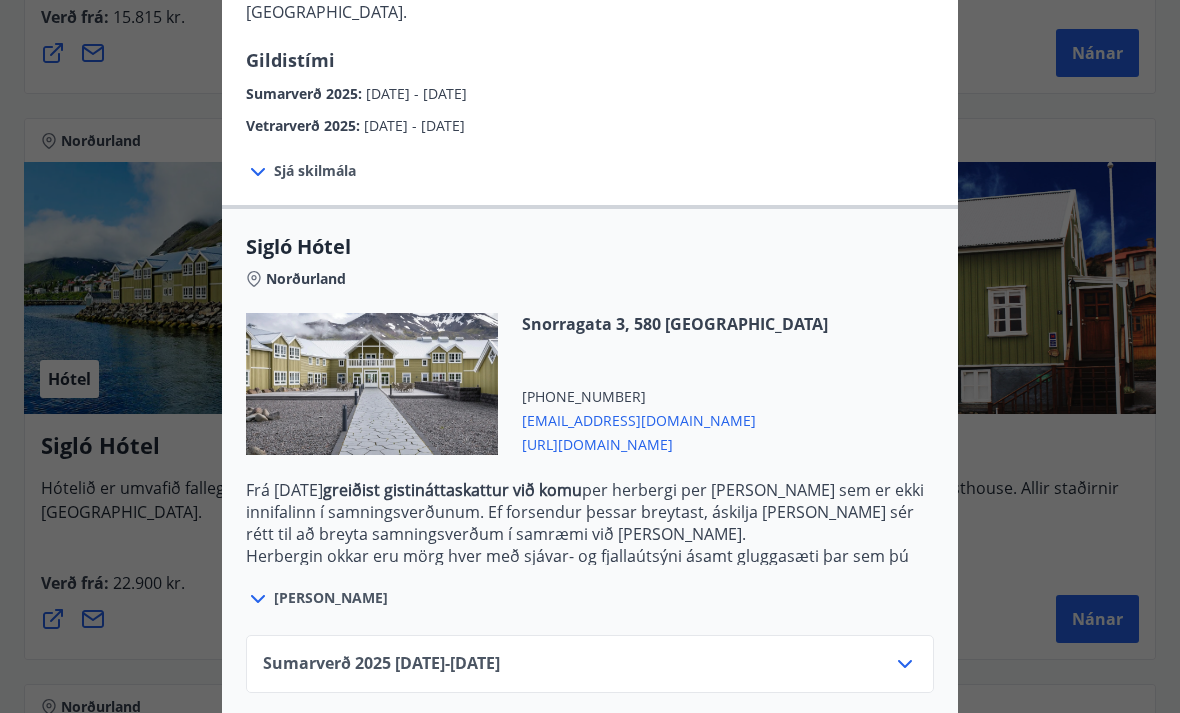 scroll, scrollTop: 349, scrollLeft: 0, axis: vertical 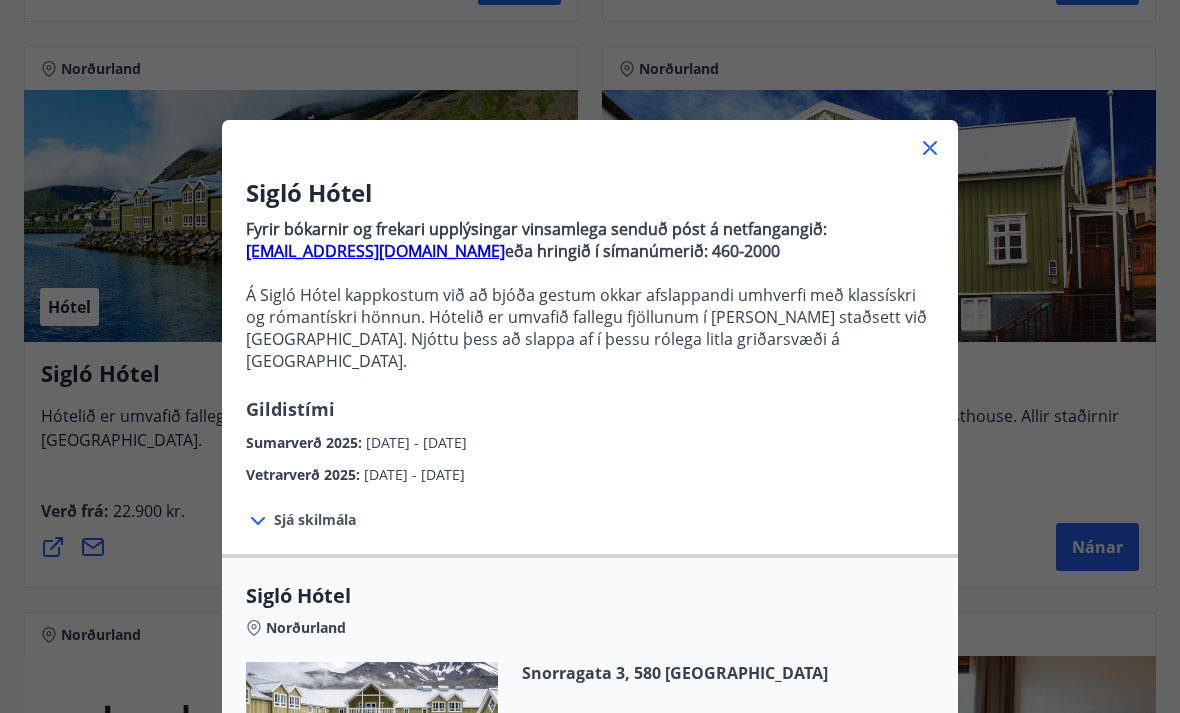 click 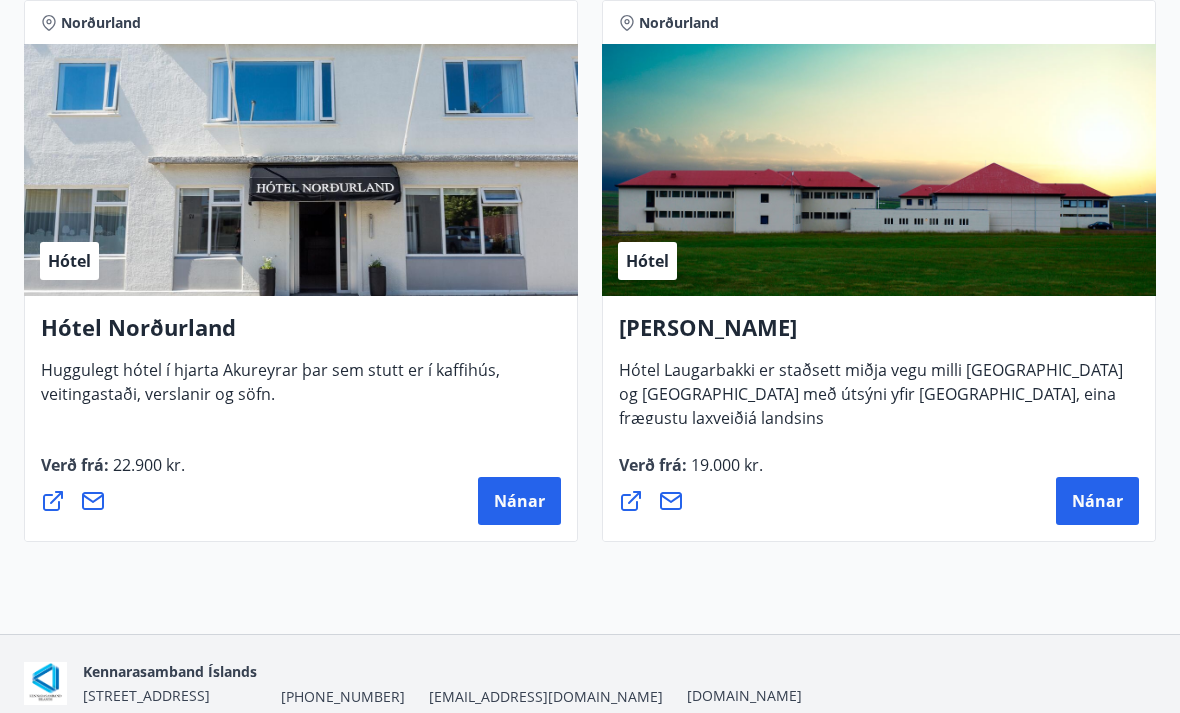 scroll, scrollTop: 2173, scrollLeft: 0, axis: vertical 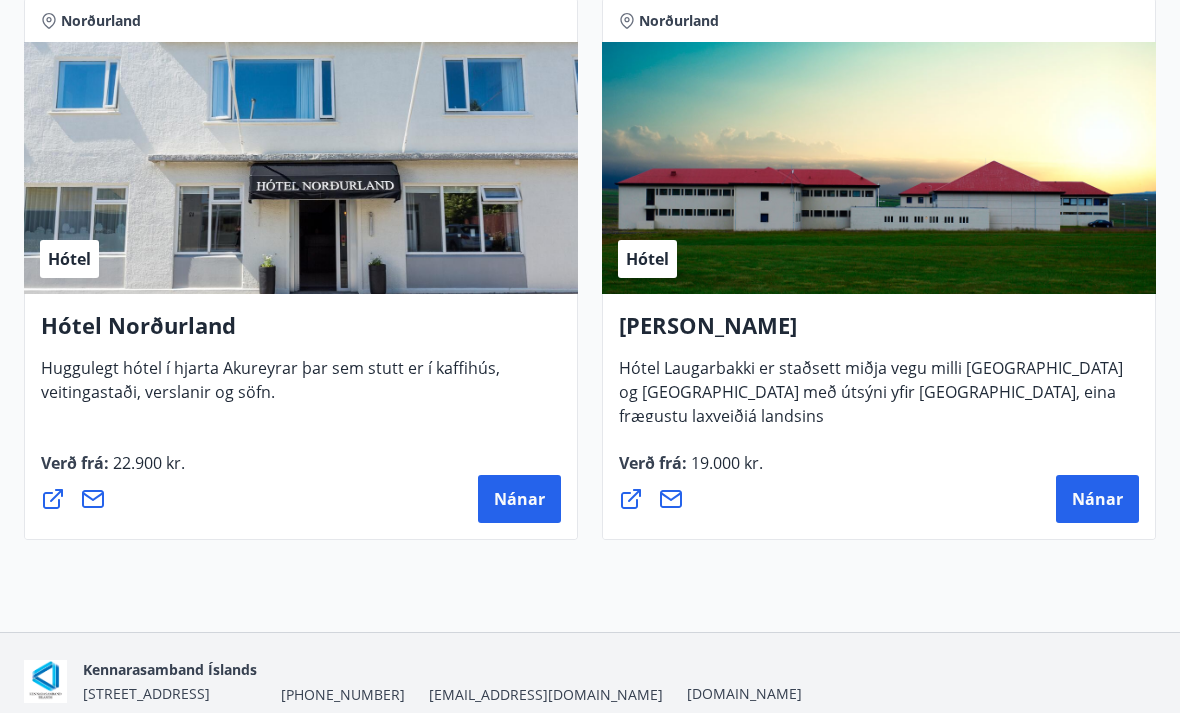 click on "Nánar" at bounding box center [519, 500] 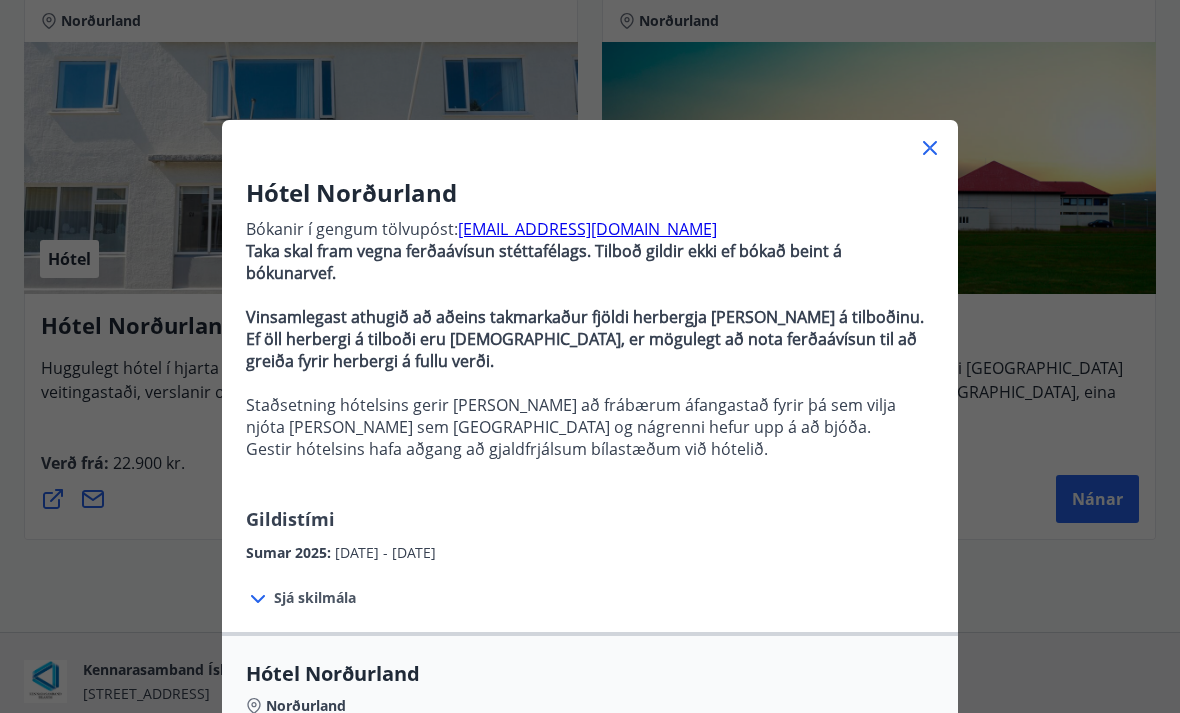 scroll, scrollTop: 0, scrollLeft: 0, axis: both 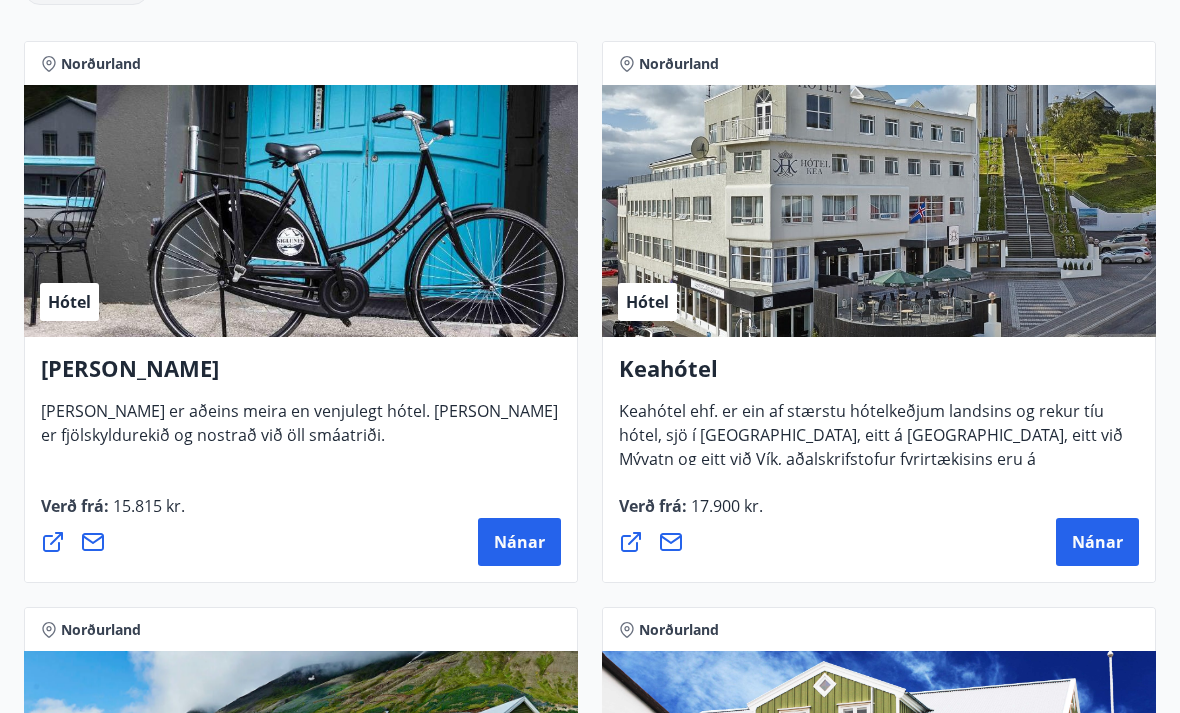 click on "Nánar" at bounding box center [1097, 542] 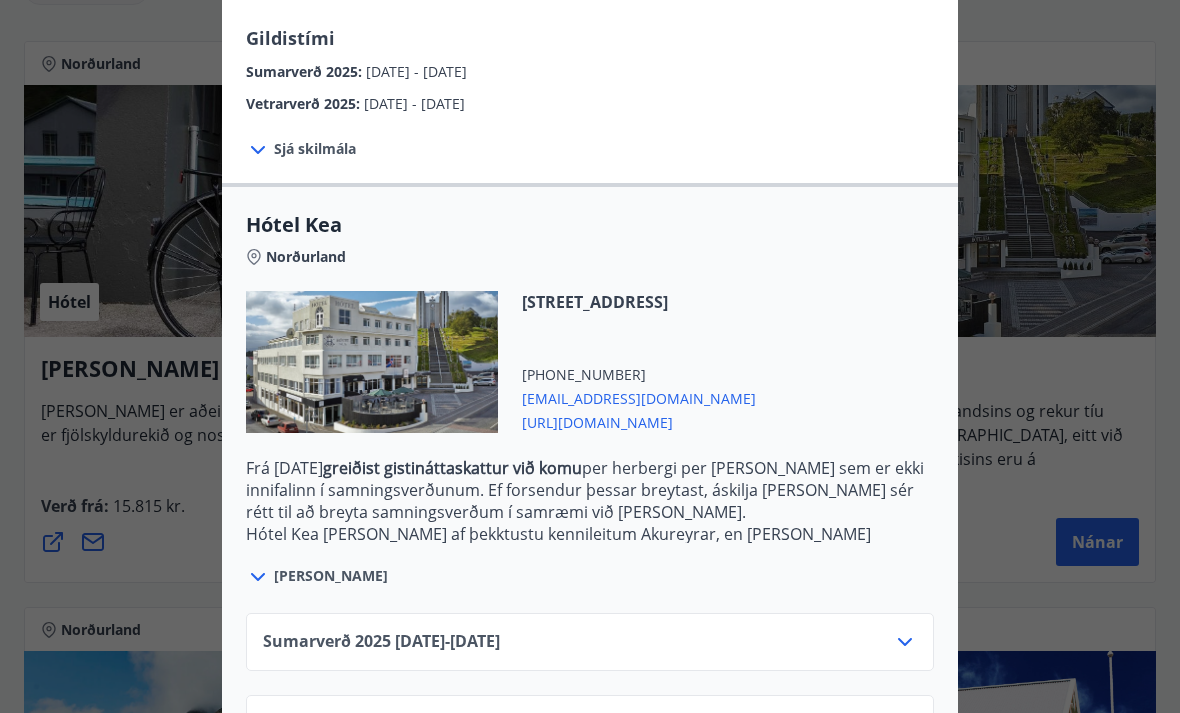 scroll, scrollTop: 349, scrollLeft: 0, axis: vertical 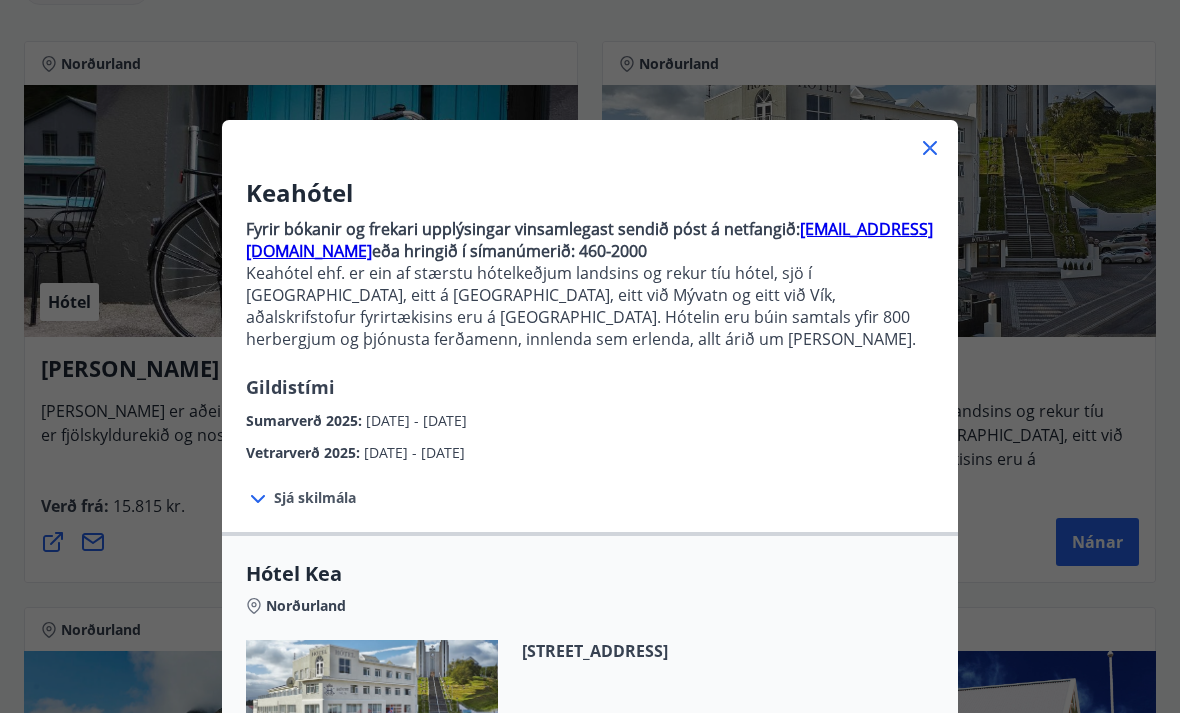 click 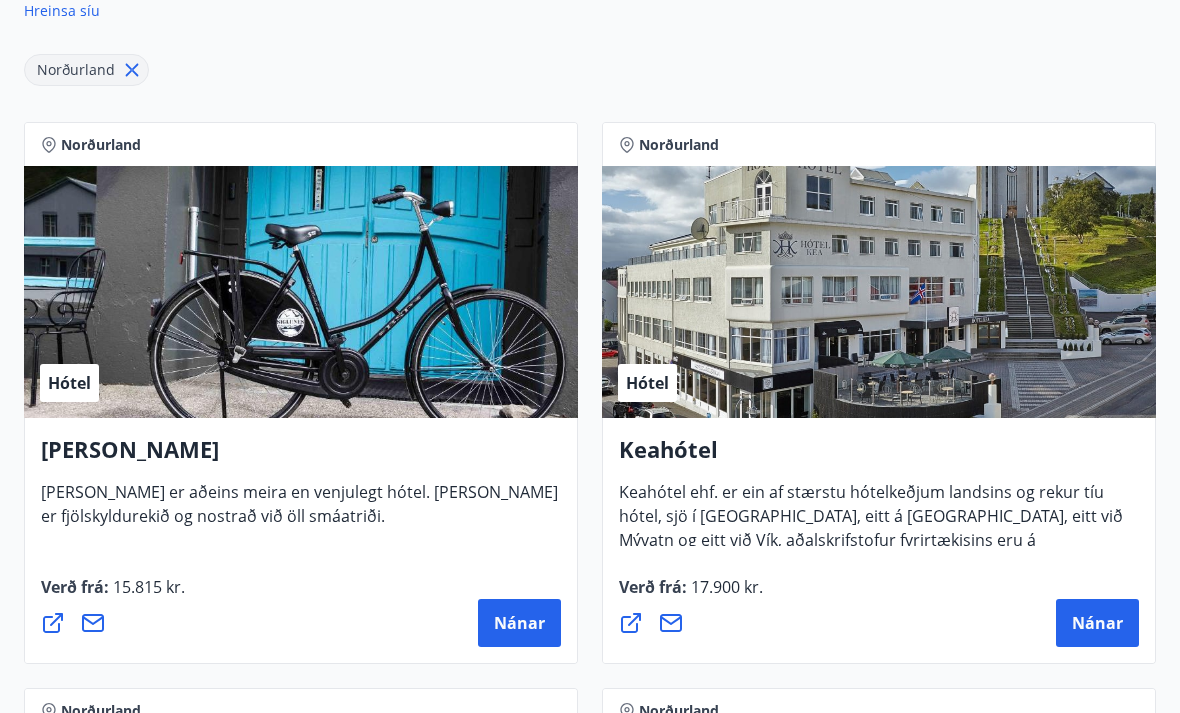 scroll, scrollTop: 0, scrollLeft: 0, axis: both 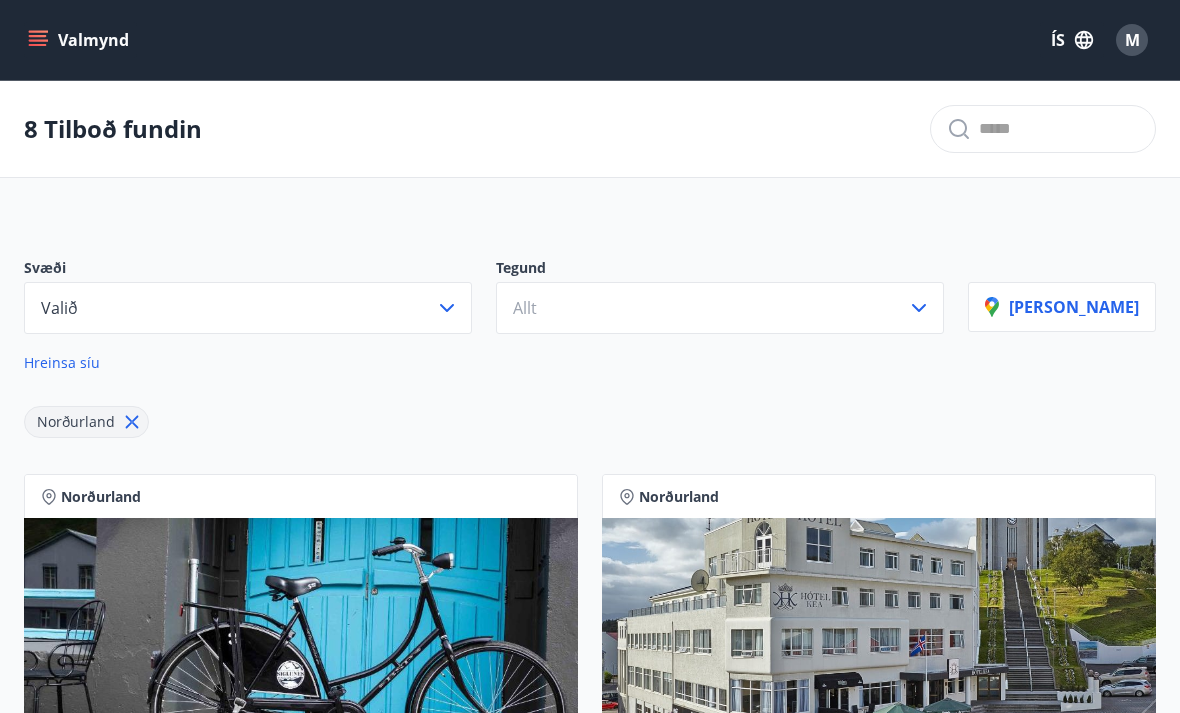 click 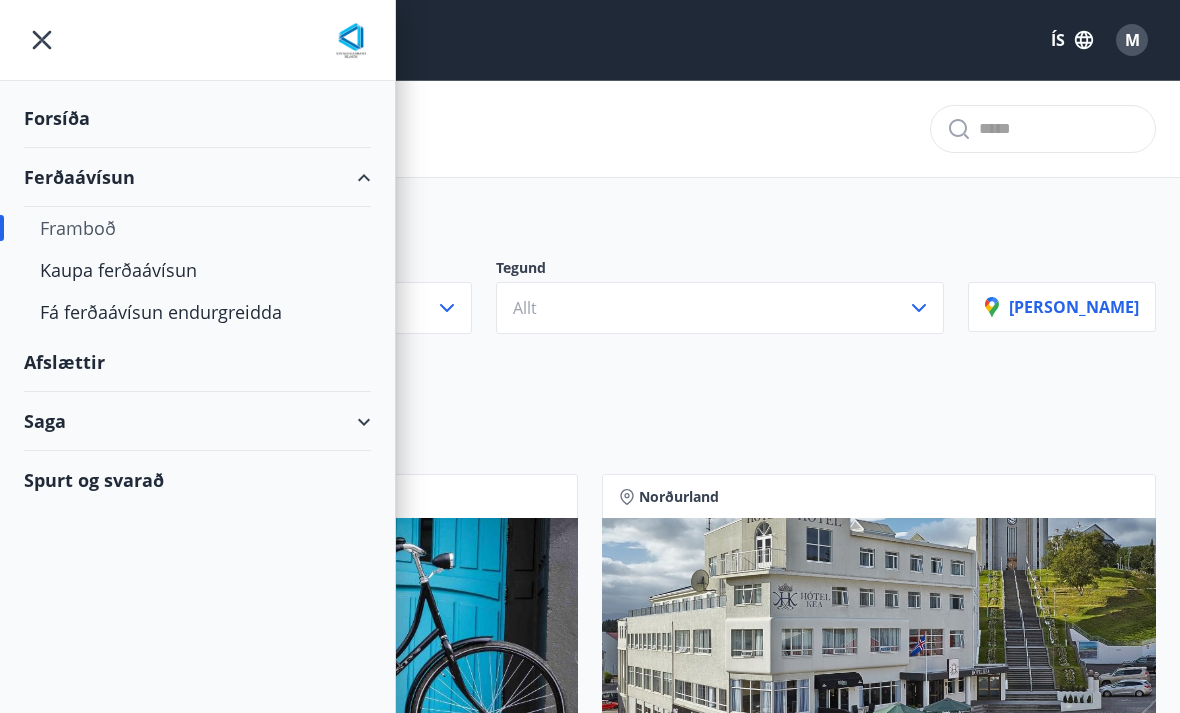 click on "Forsíða" at bounding box center [197, 118] 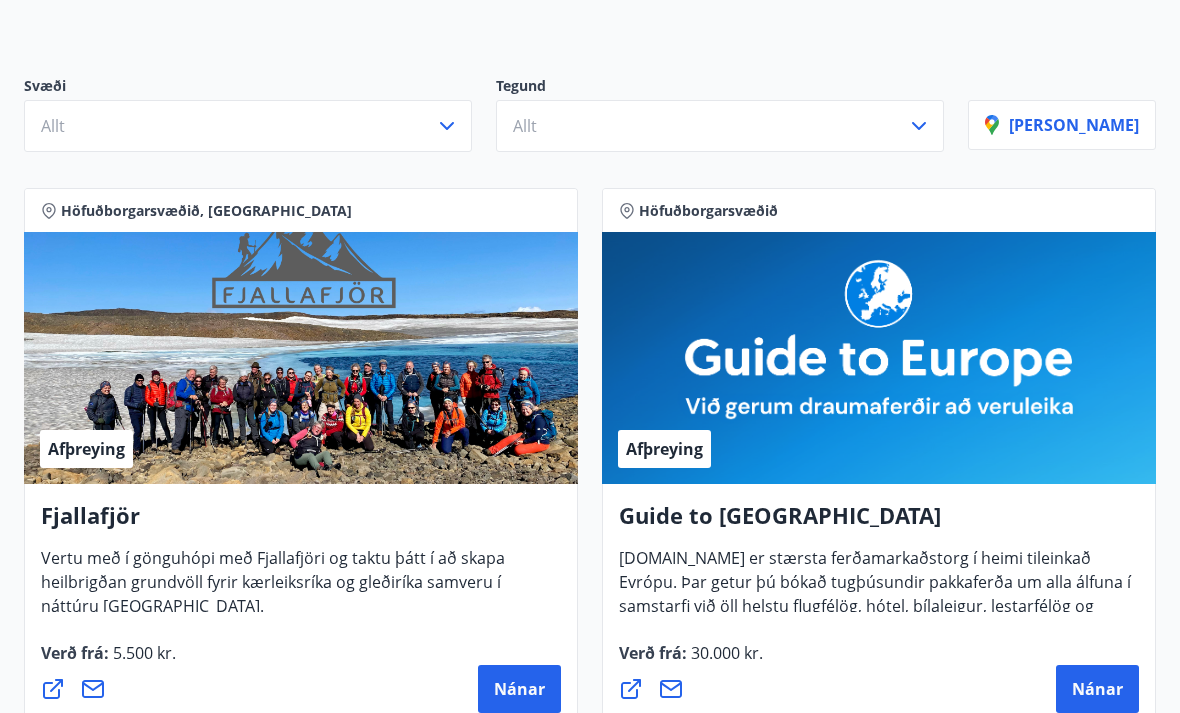 scroll, scrollTop: 0, scrollLeft: 0, axis: both 